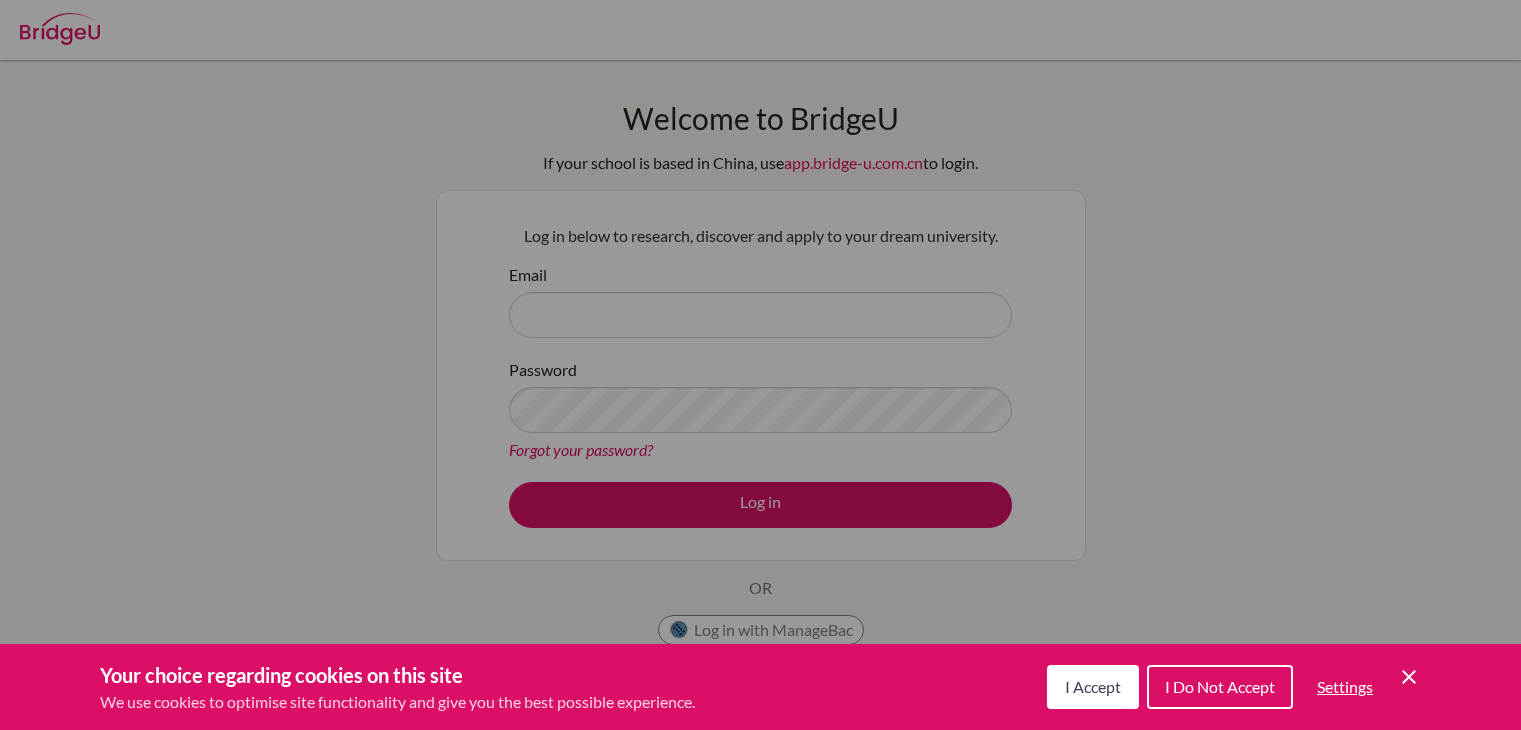 scroll, scrollTop: 0, scrollLeft: 0, axis: both 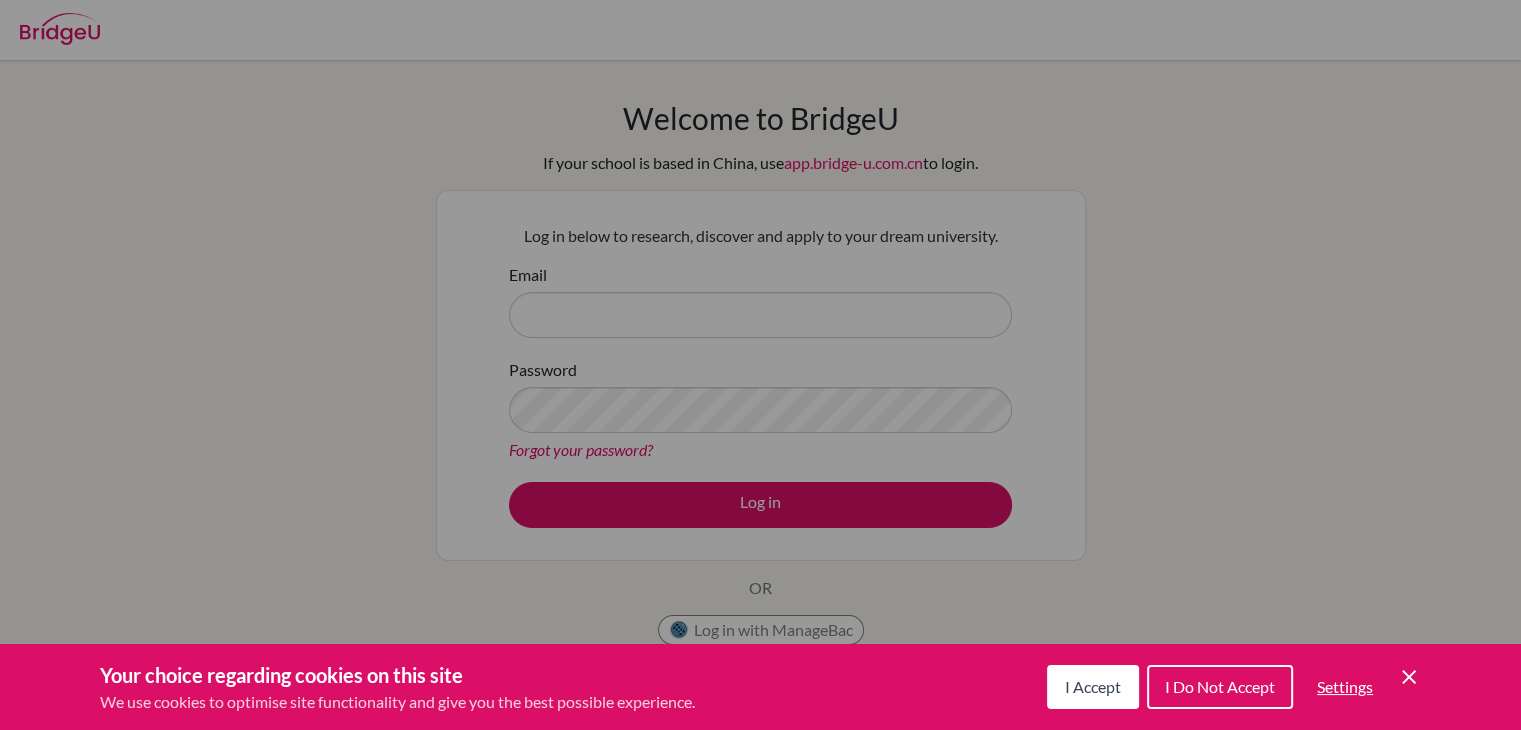 click at bounding box center [760, 365] 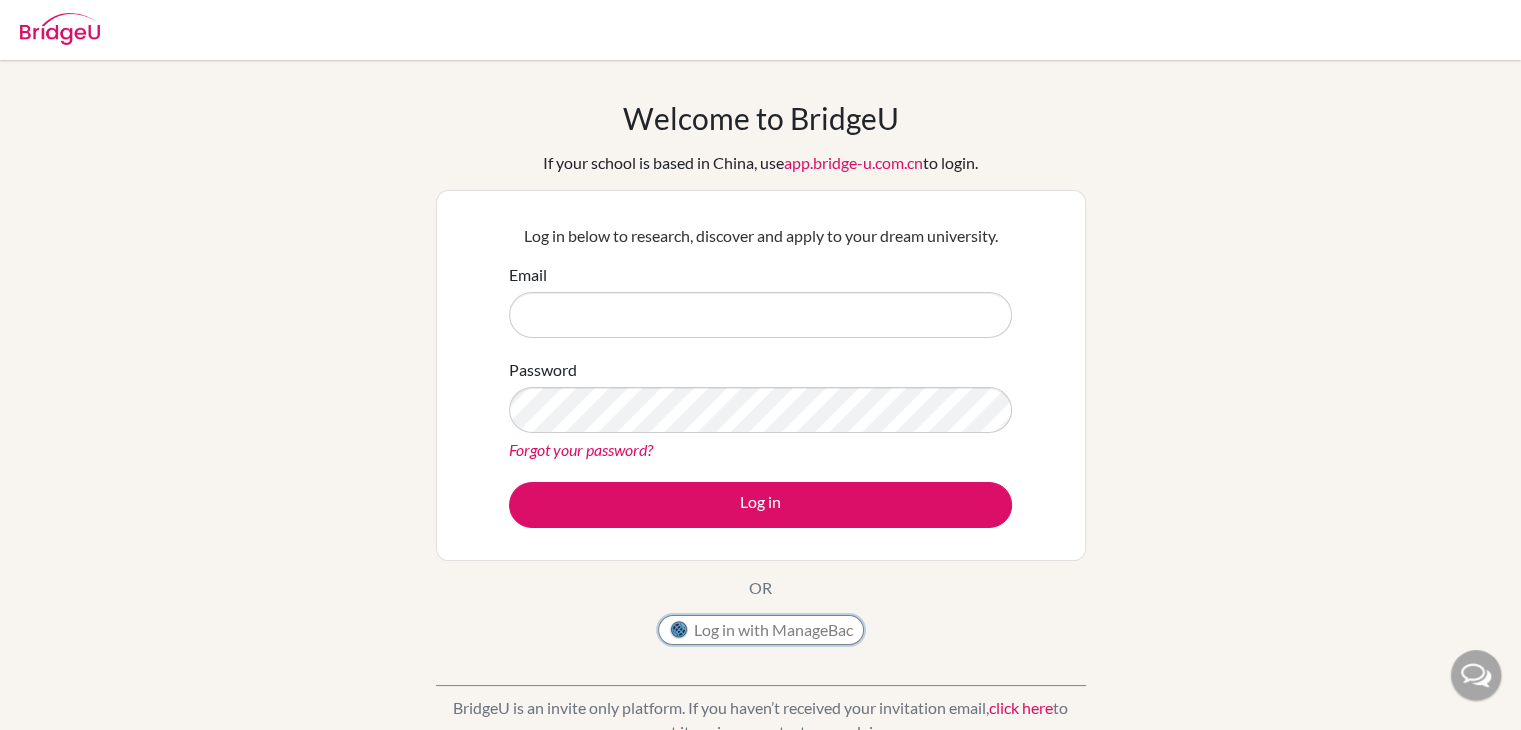 click on "Log in with ManageBac" at bounding box center (761, 630) 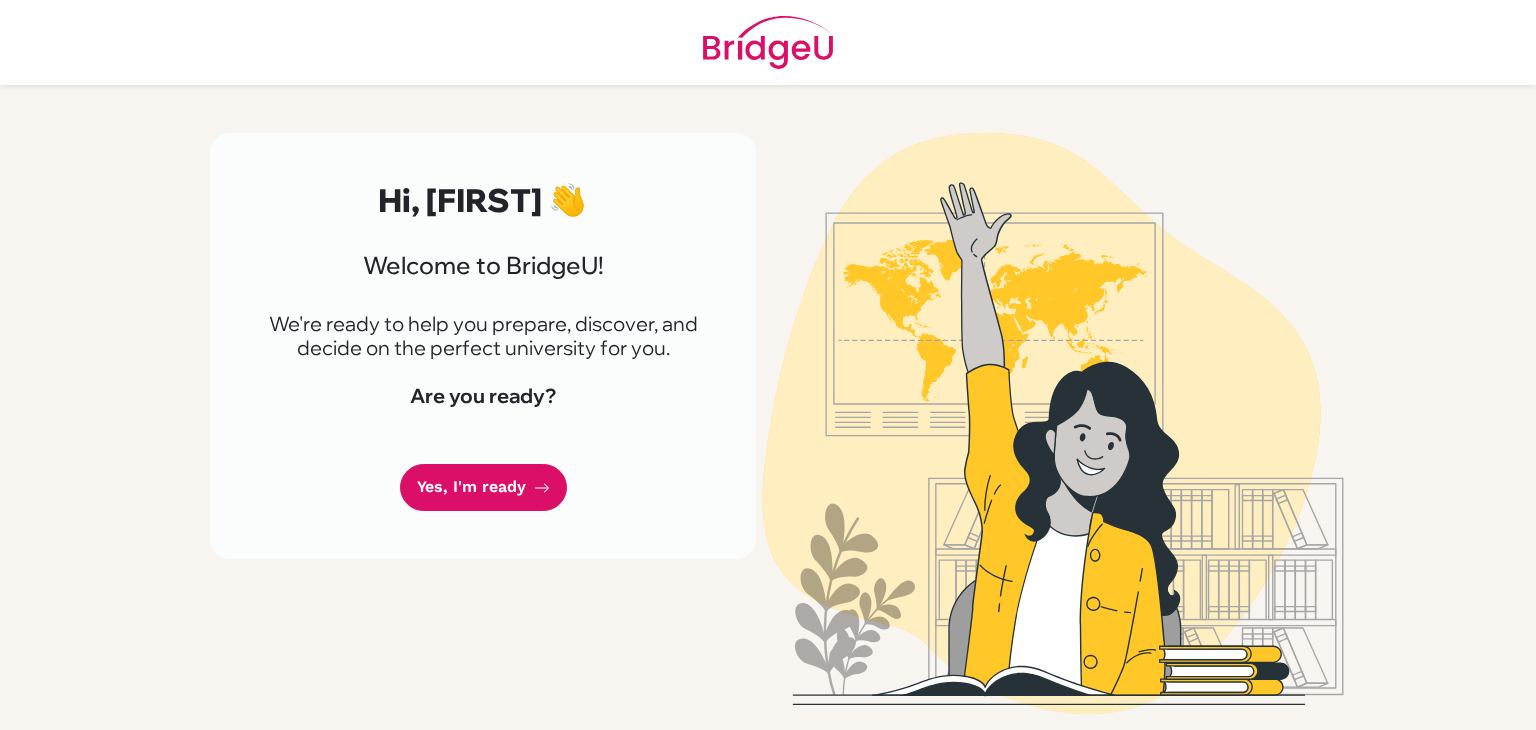 scroll, scrollTop: 0, scrollLeft: 0, axis: both 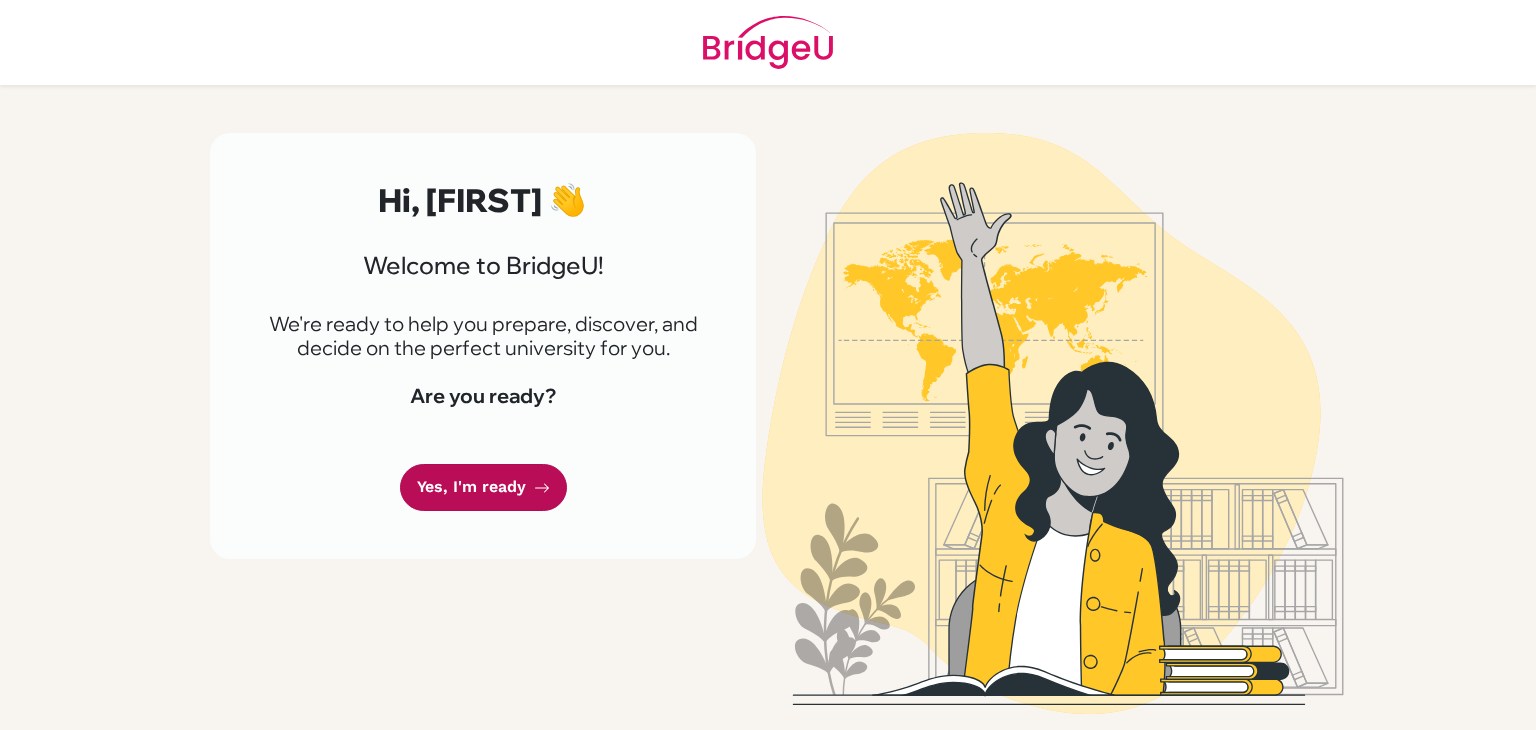 click on "Yes, I'm ready" at bounding box center (483, 487) 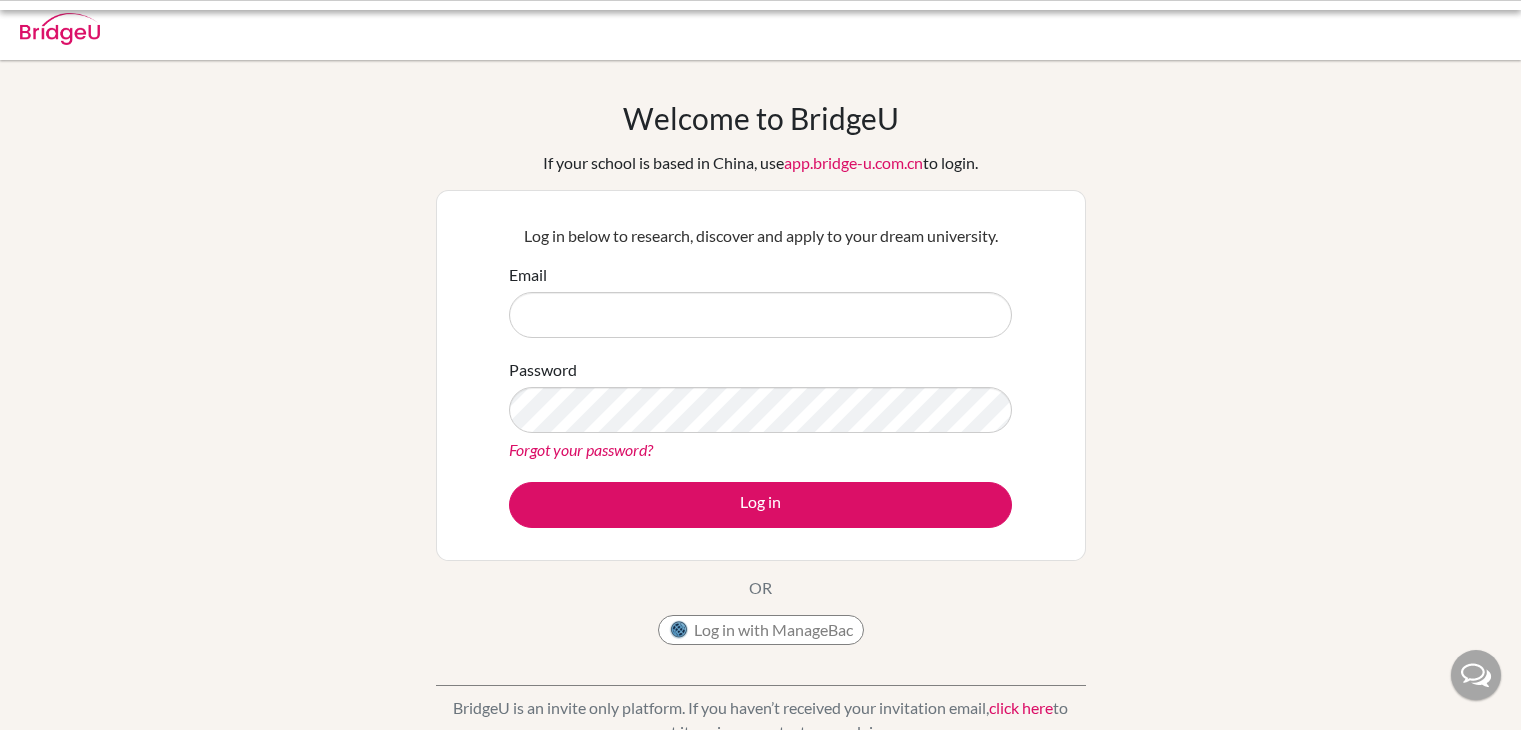 scroll, scrollTop: 0, scrollLeft: 0, axis: both 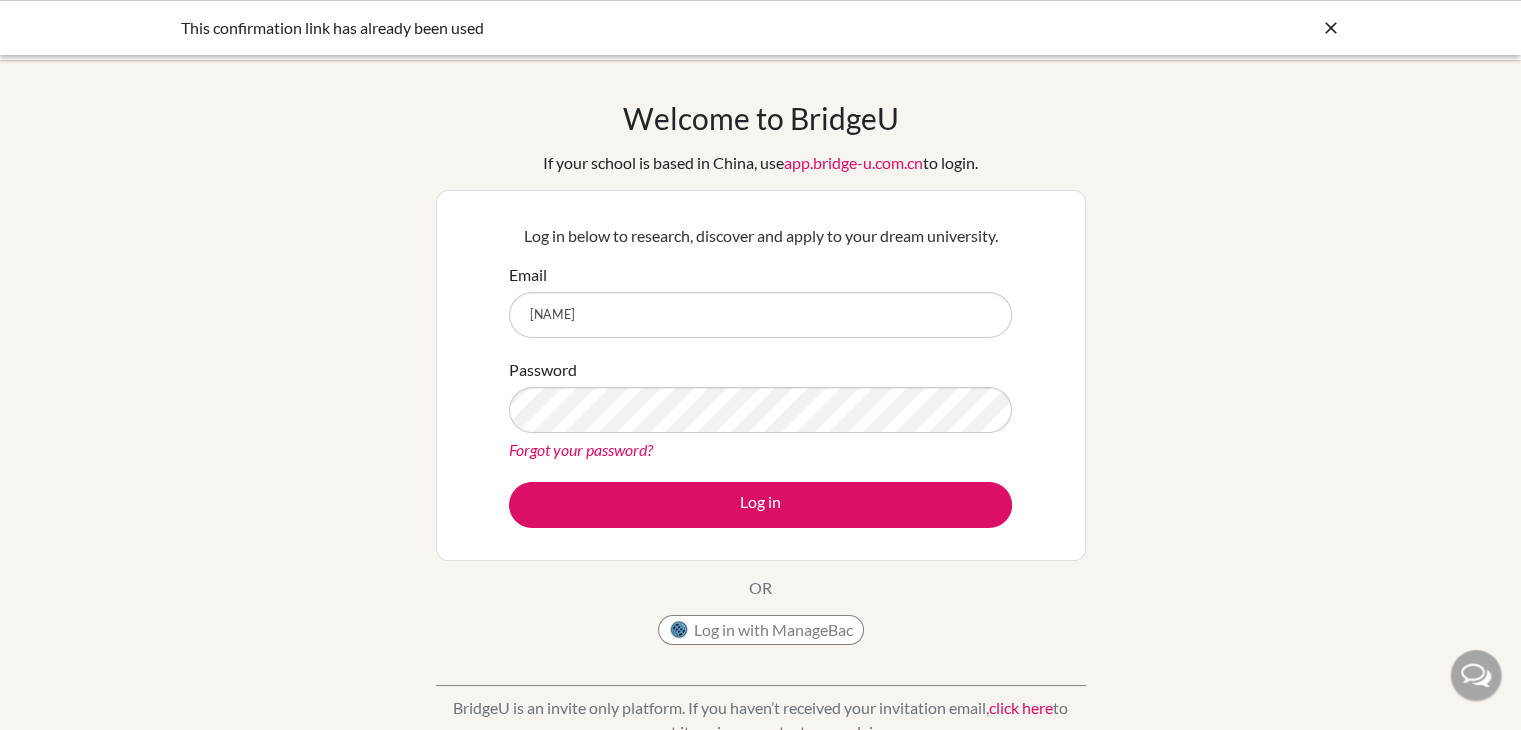 type on "[NAME]" 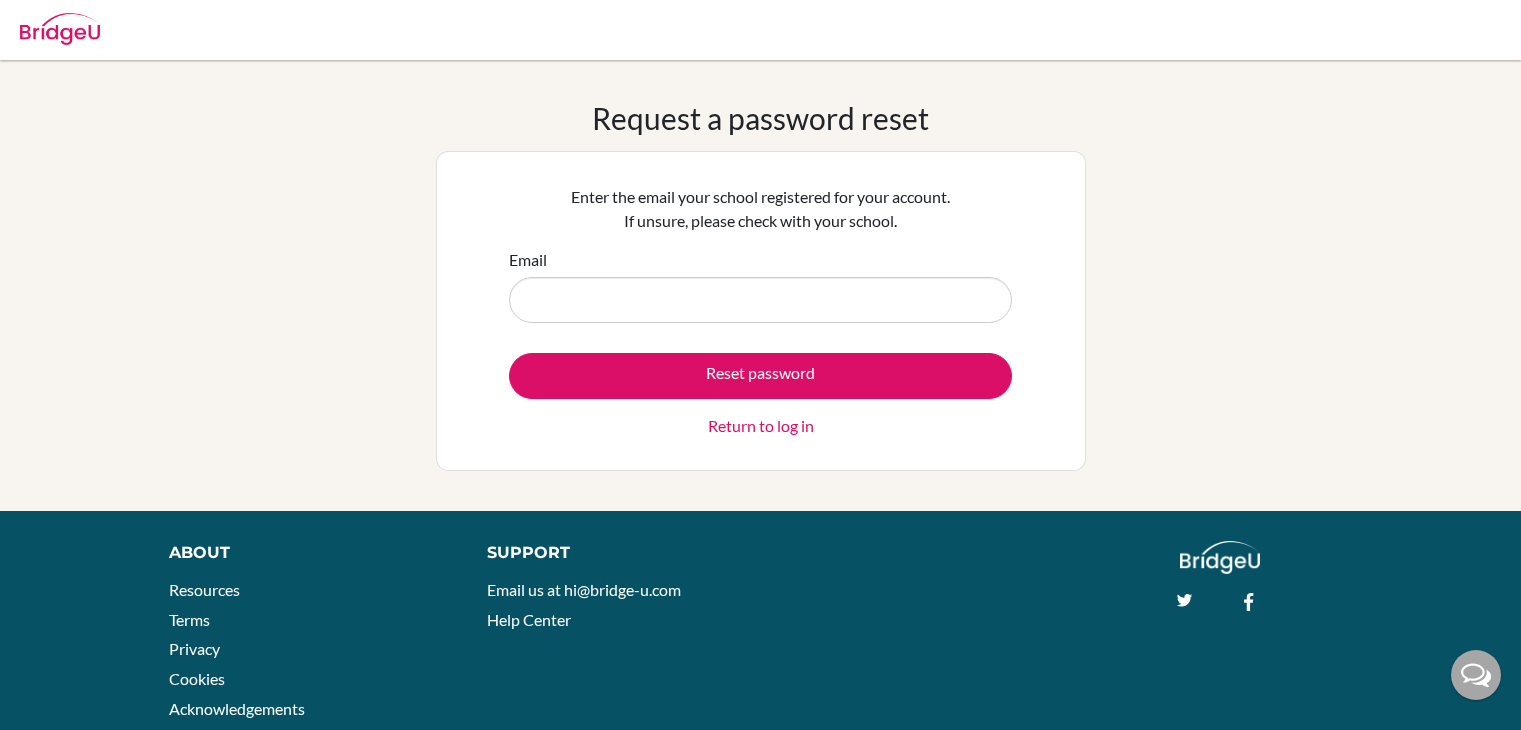scroll, scrollTop: 0, scrollLeft: 0, axis: both 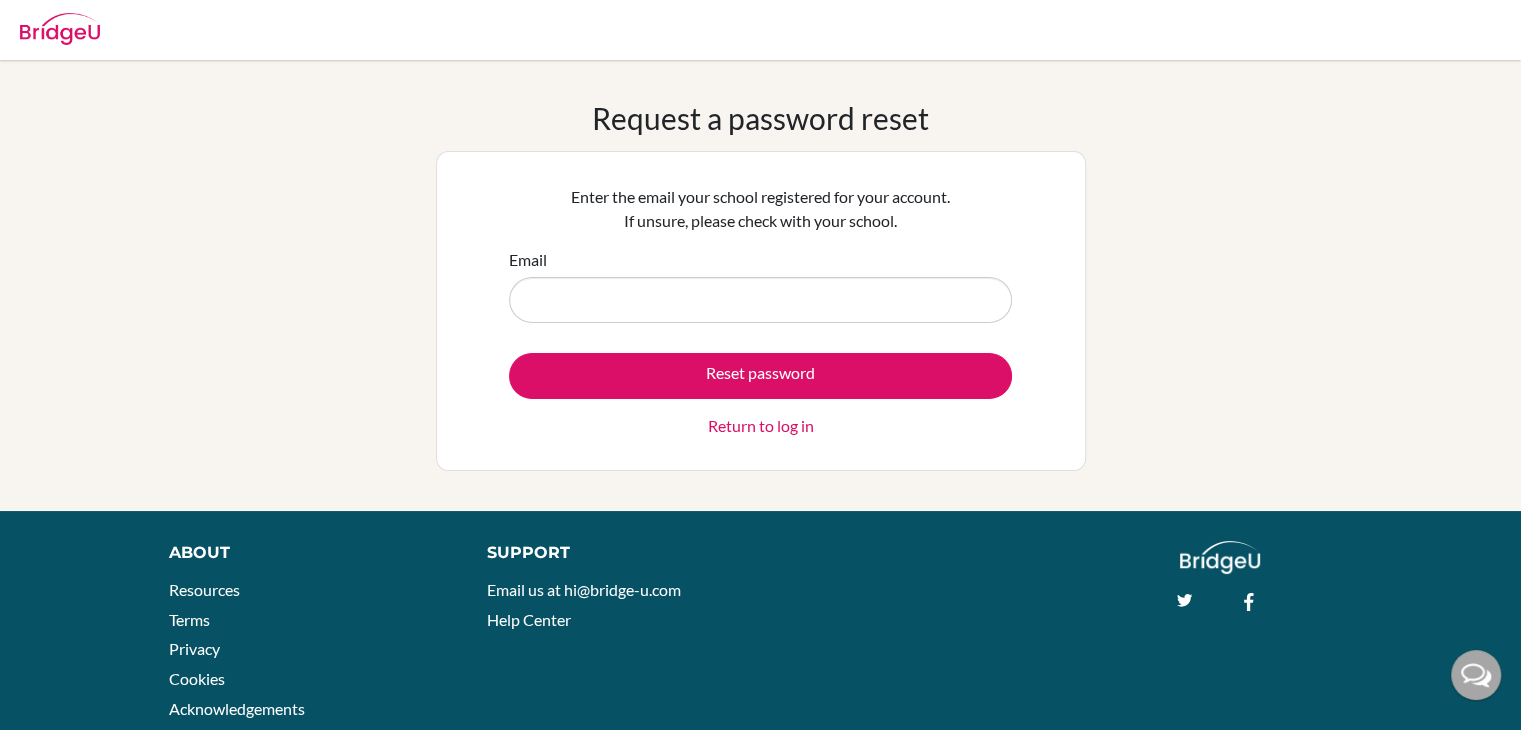 drag, startPoint x: 427, startPoint y: 365, endPoint x: 407, endPoint y: 305, distance: 63.245552 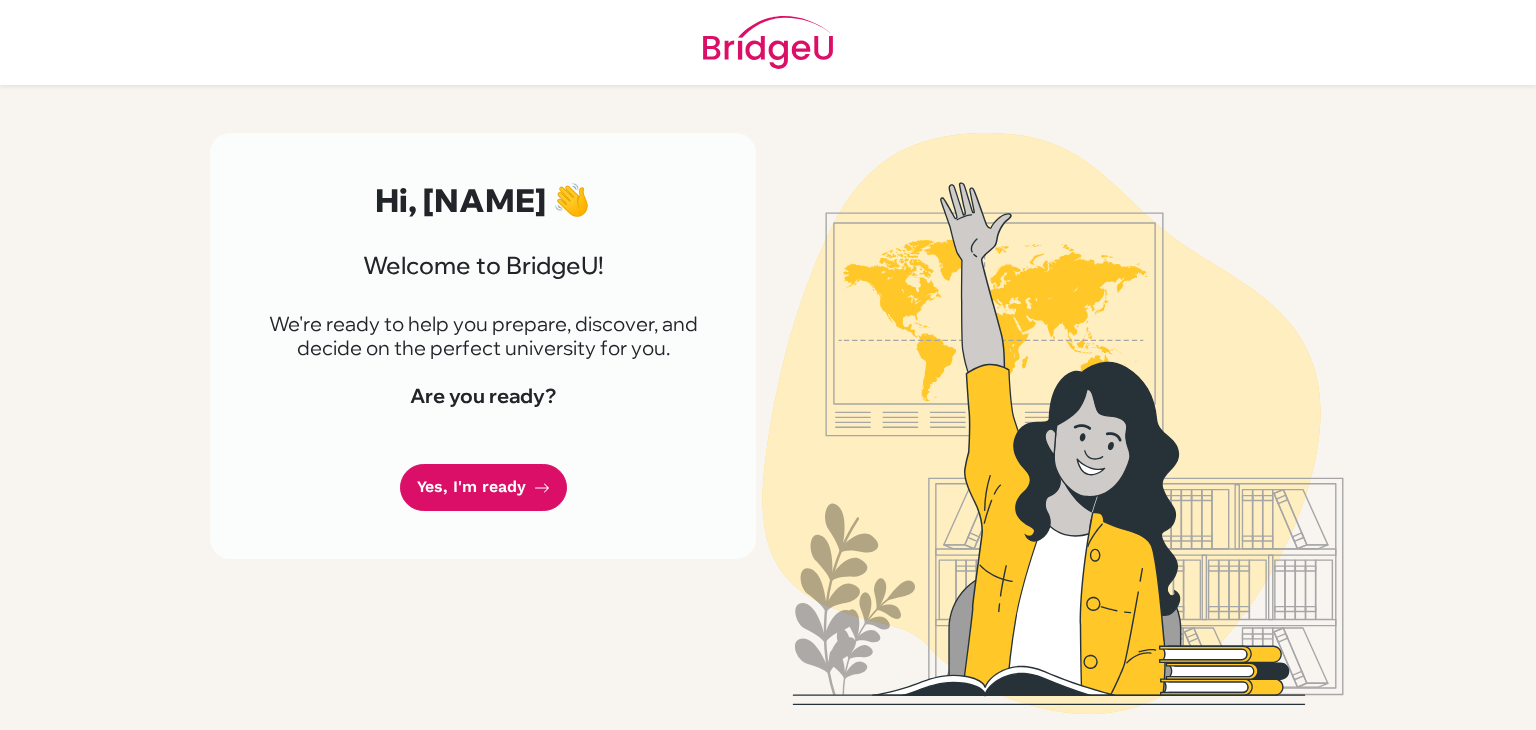 scroll, scrollTop: 0, scrollLeft: 0, axis: both 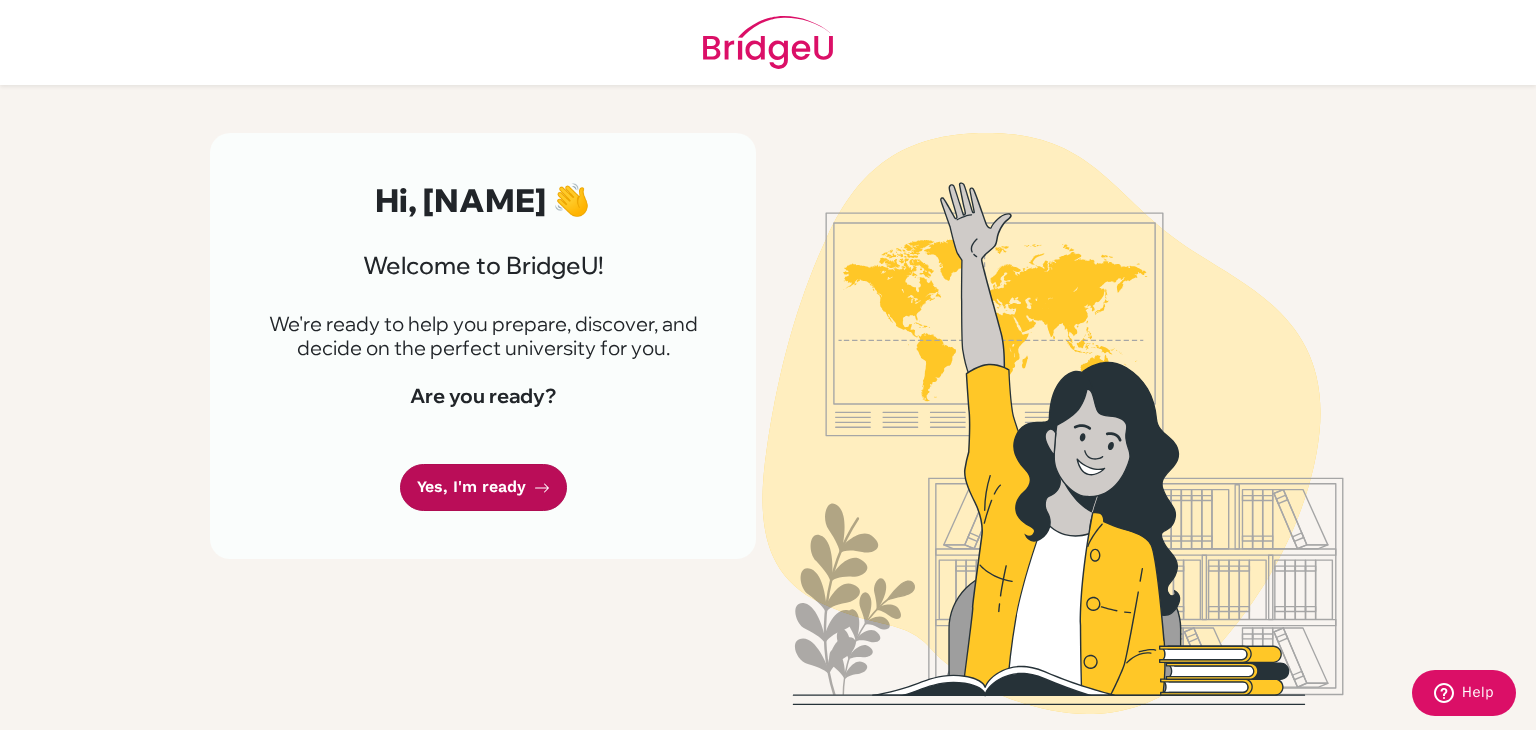 click on "Yes, I'm ready" at bounding box center (483, 487) 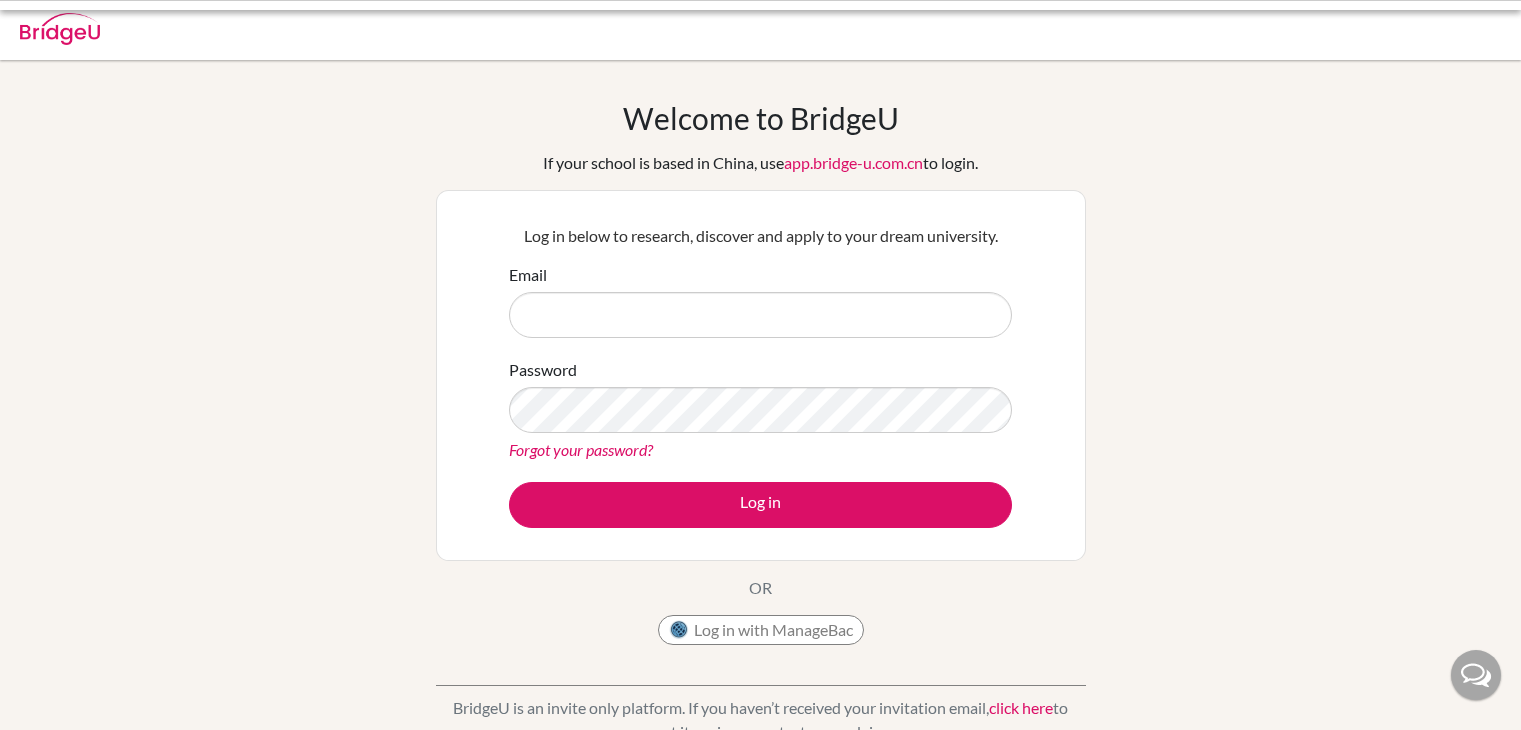 scroll, scrollTop: 0, scrollLeft: 0, axis: both 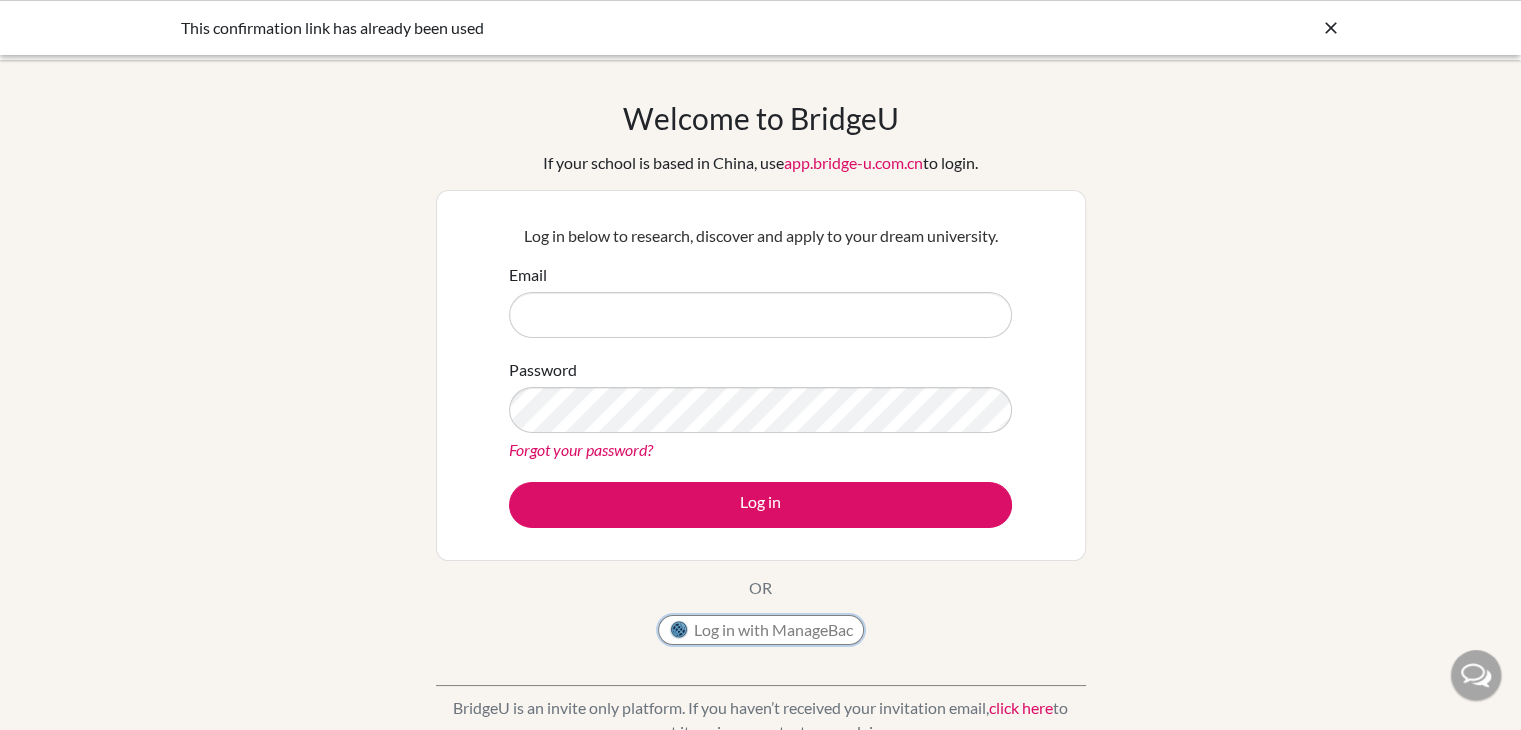 click on "Log in with ManageBac" at bounding box center [761, 630] 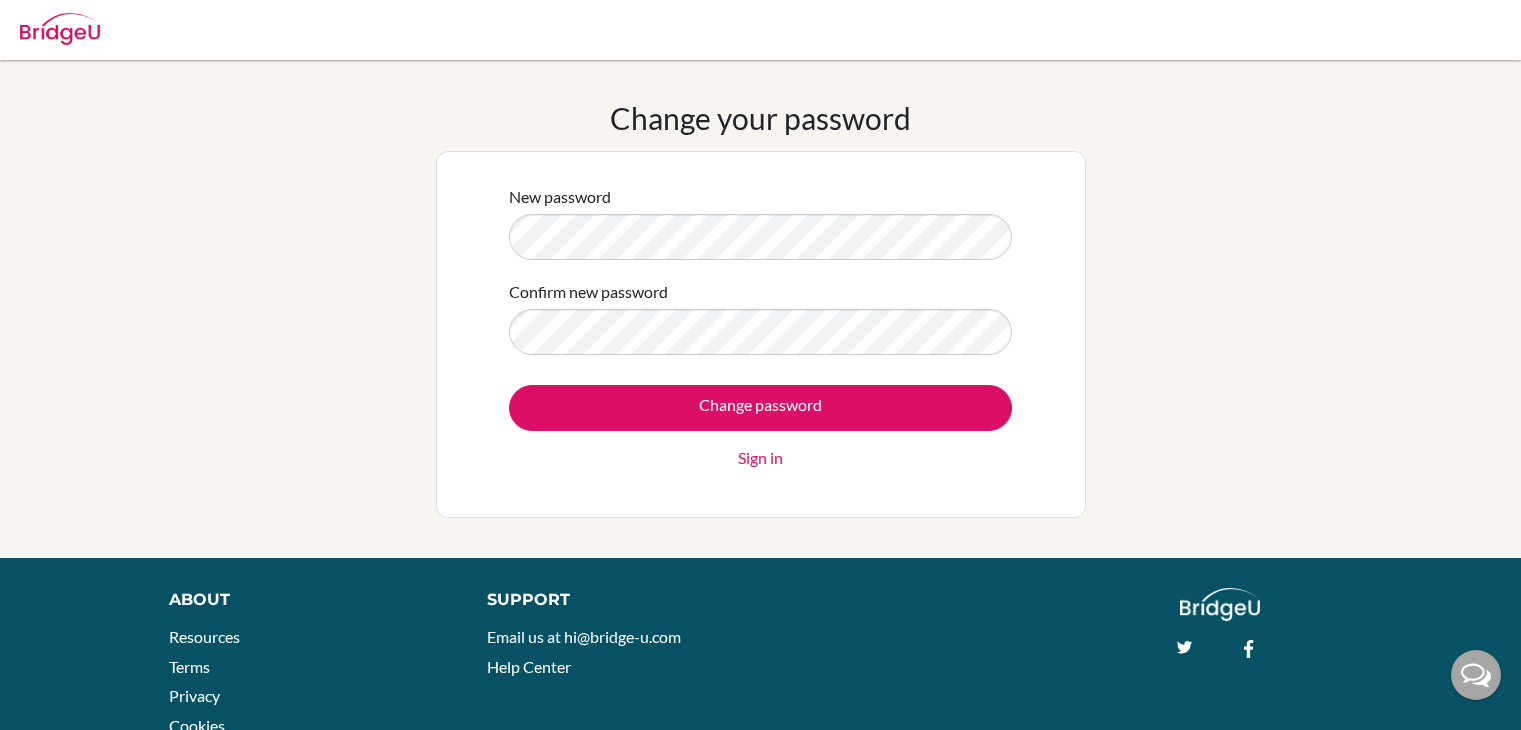 scroll, scrollTop: 0, scrollLeft: 0, axis: both 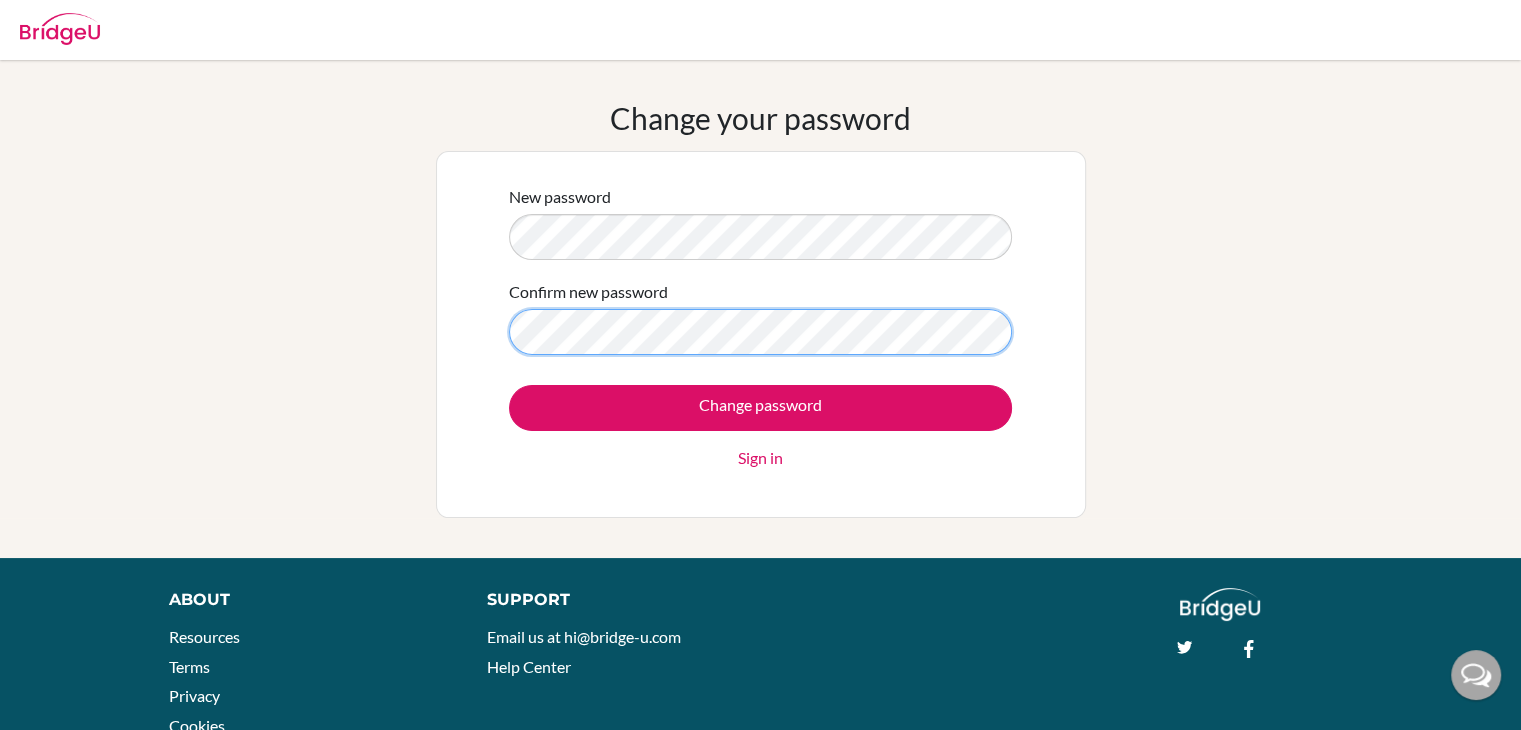 click on "Change password" at bounding box center [760, 408] 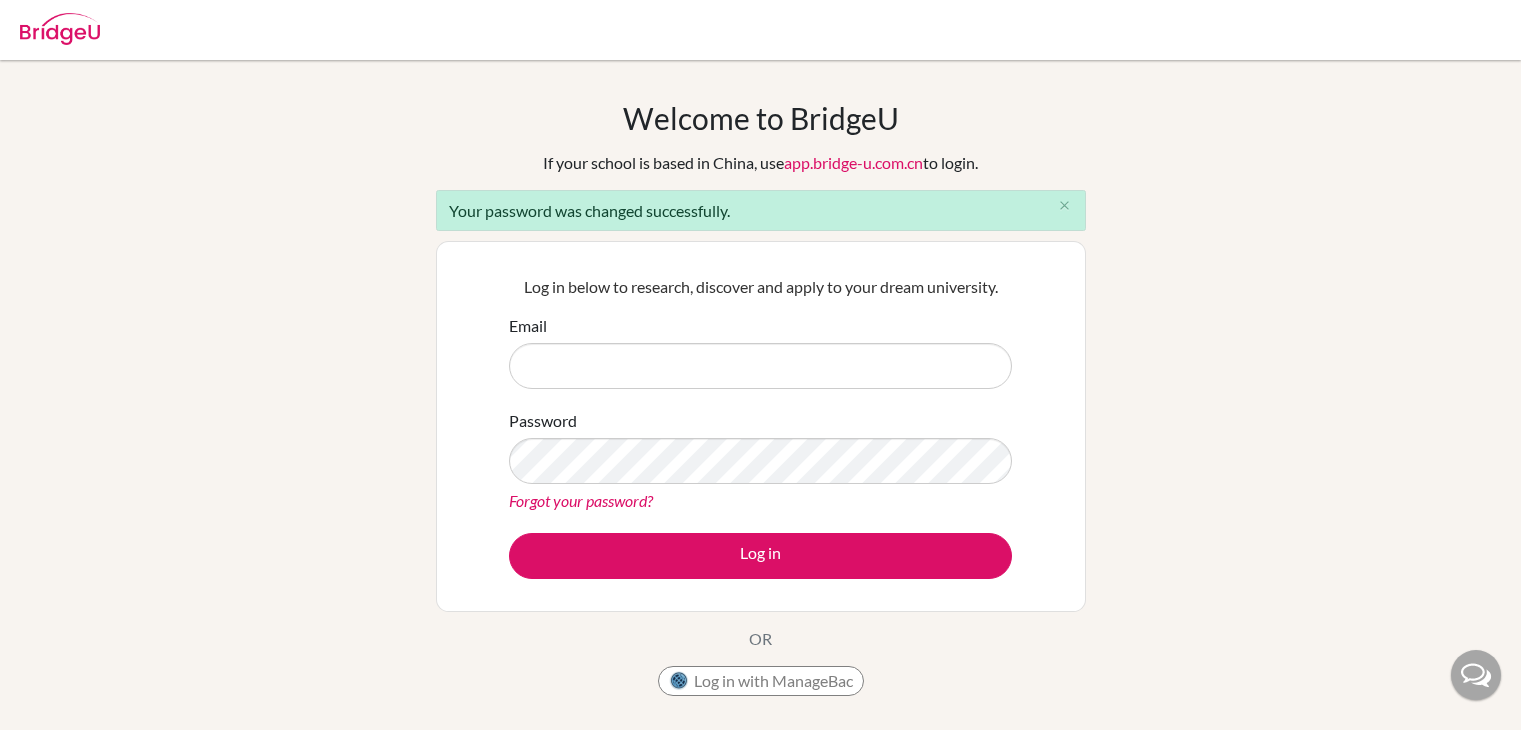 scroll, scrollTop: 0, scrollLeft: 0, axis: both 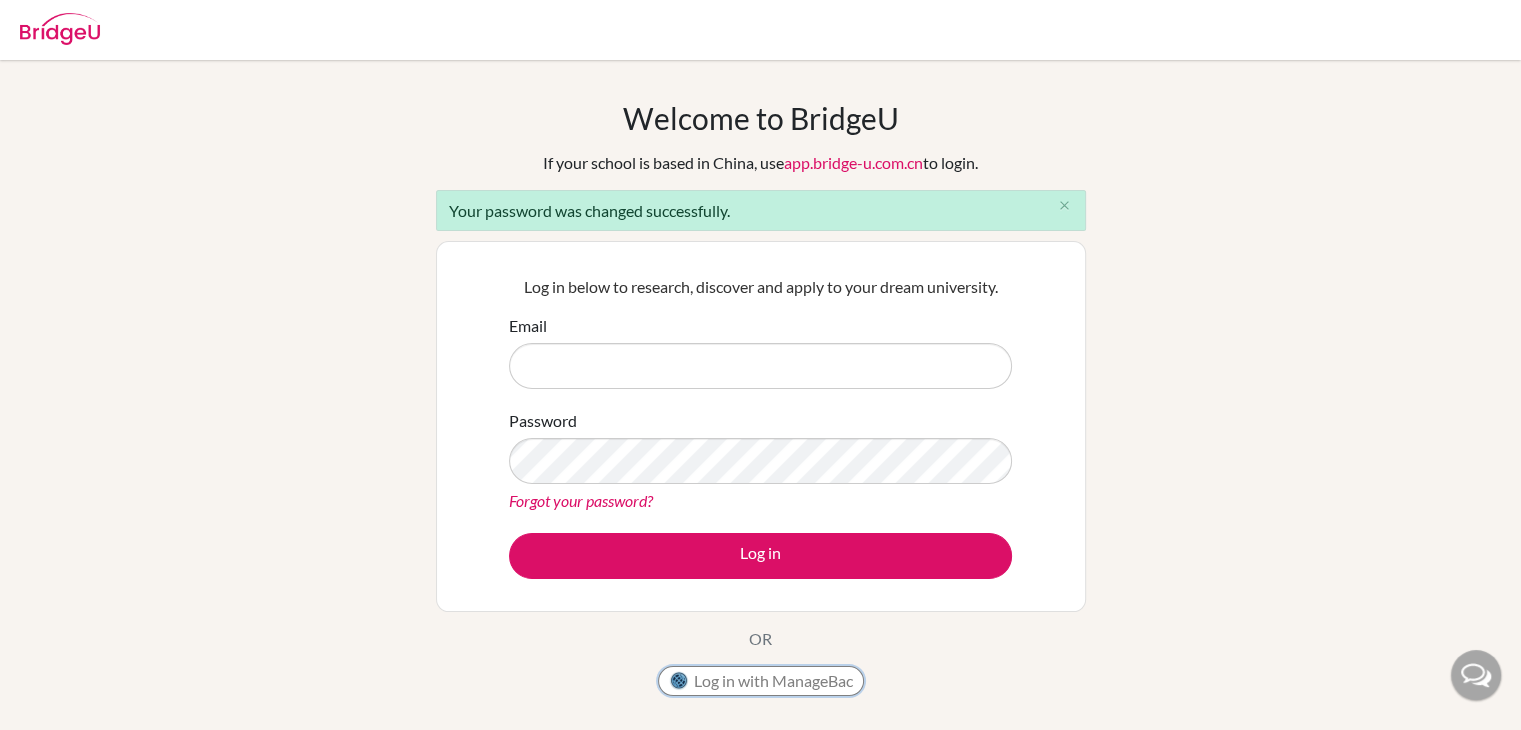 click on "Log in with ManageBac" at bounding box center [761, 681] 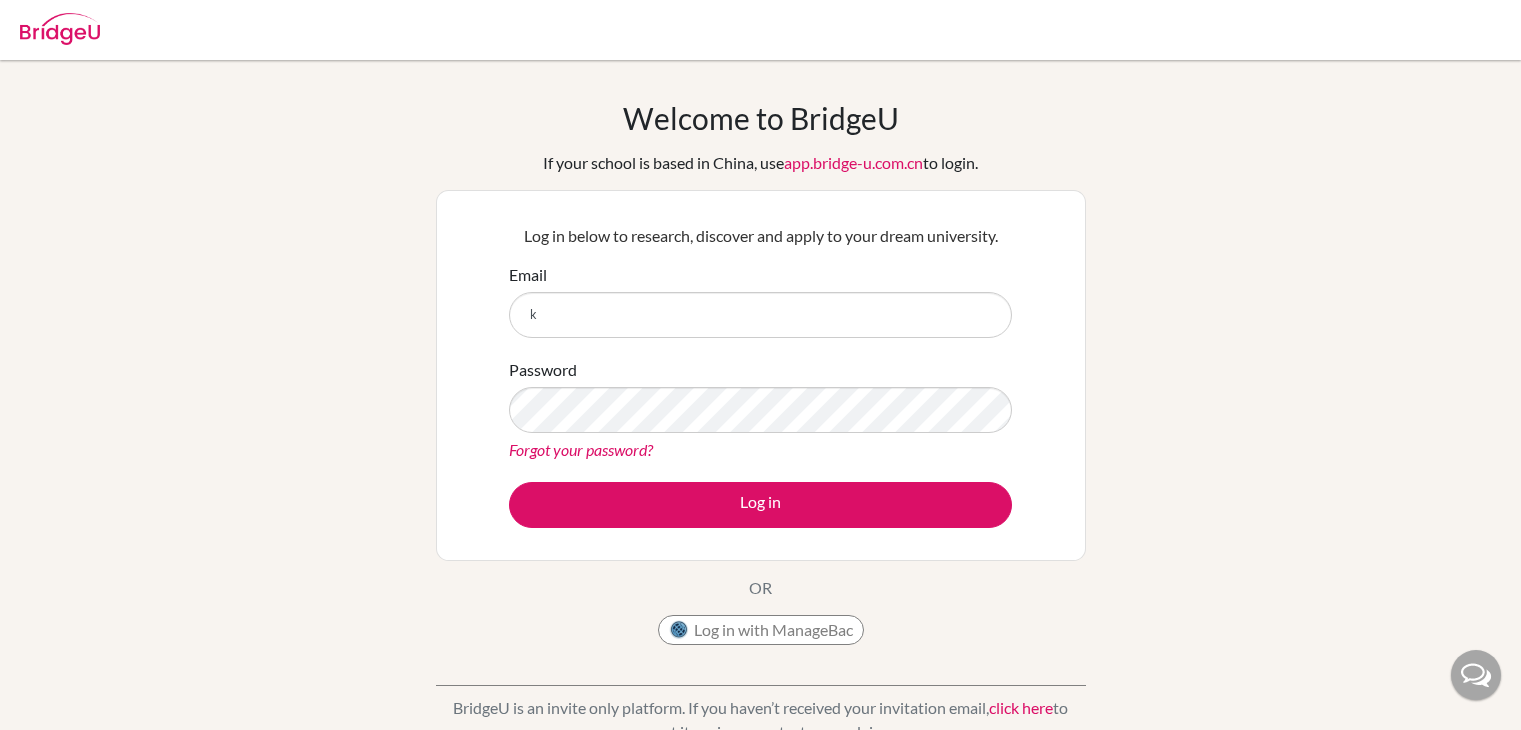 scroll, scrollTop: 0, scrollLeft: 0, axis: both 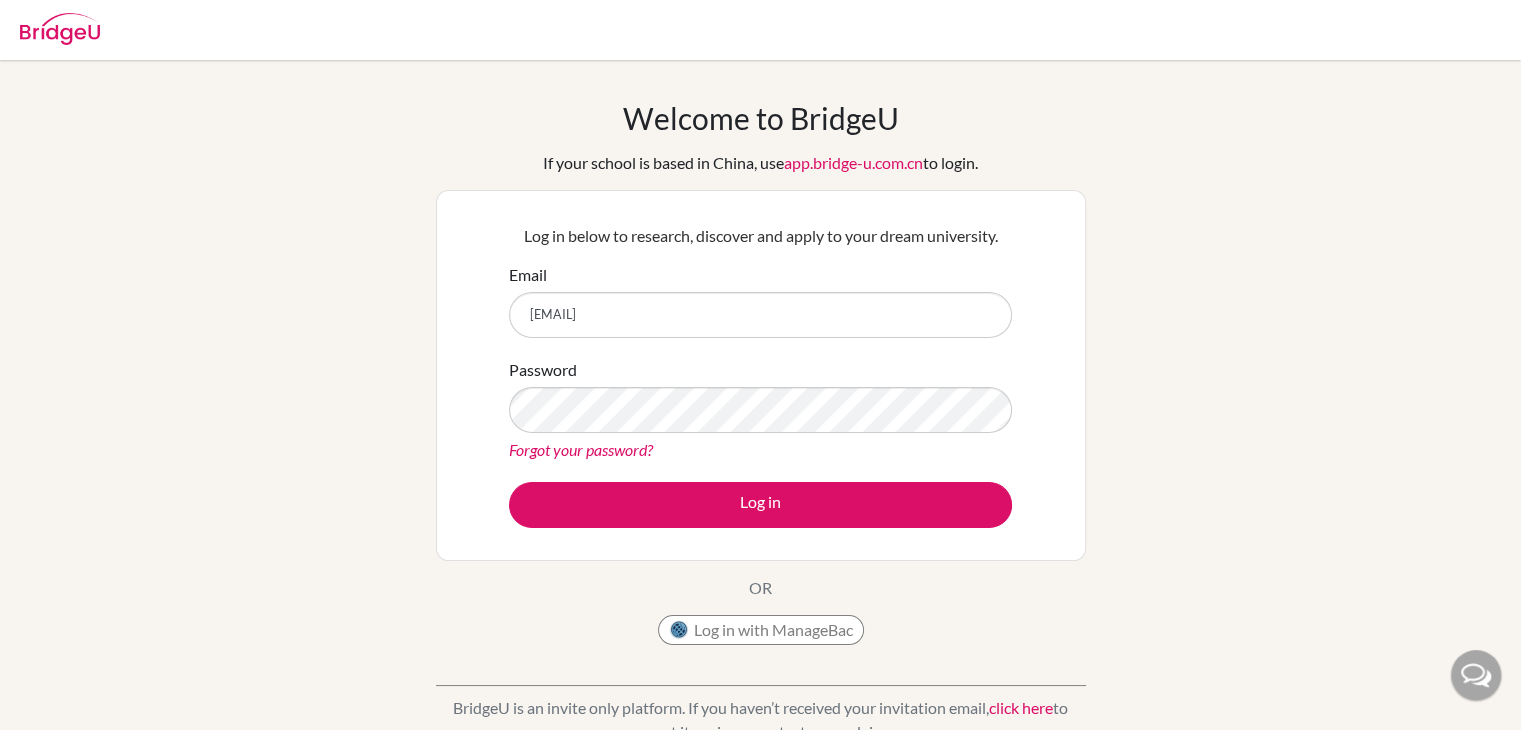 type on "[EMAIL]" 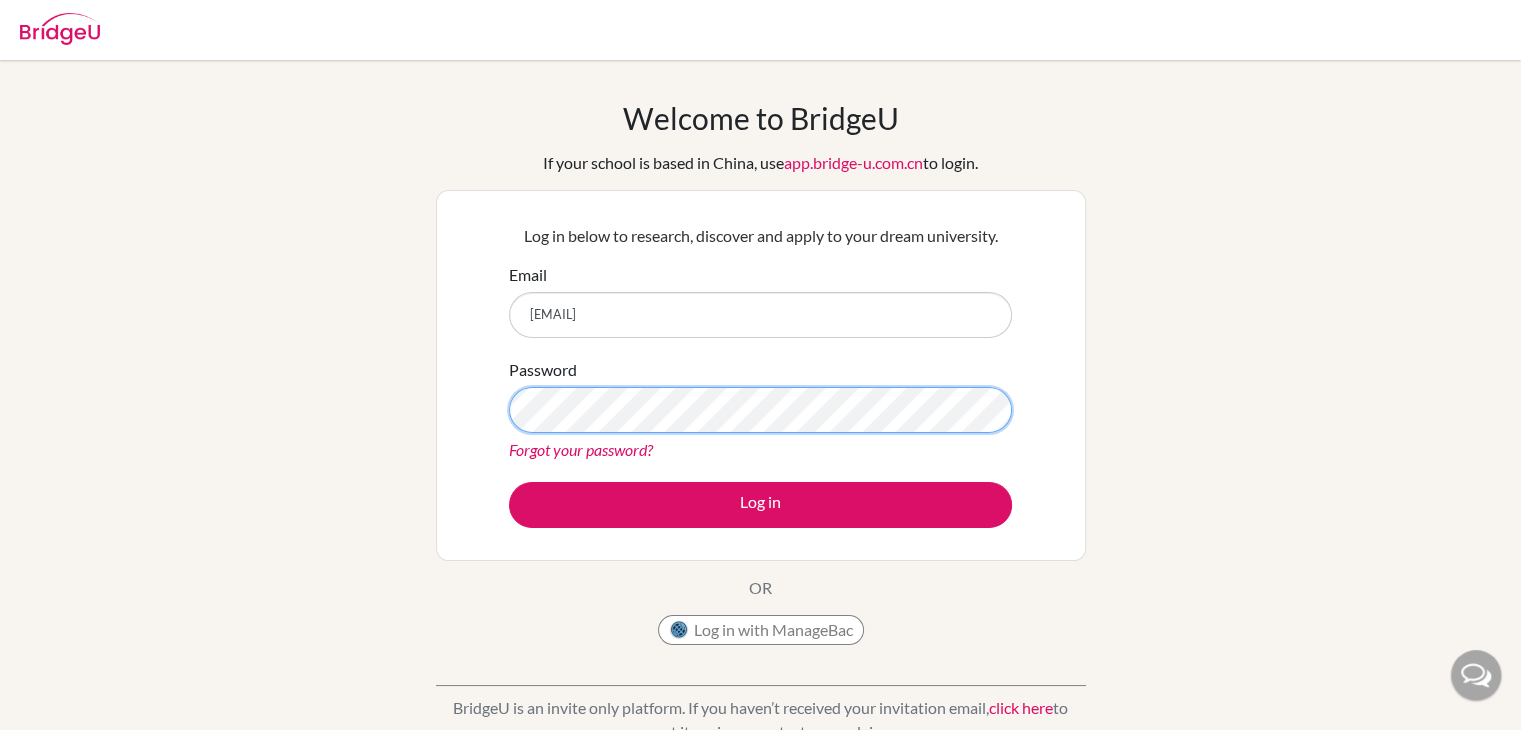click on "Log in" at bounding box center [760, 505] 